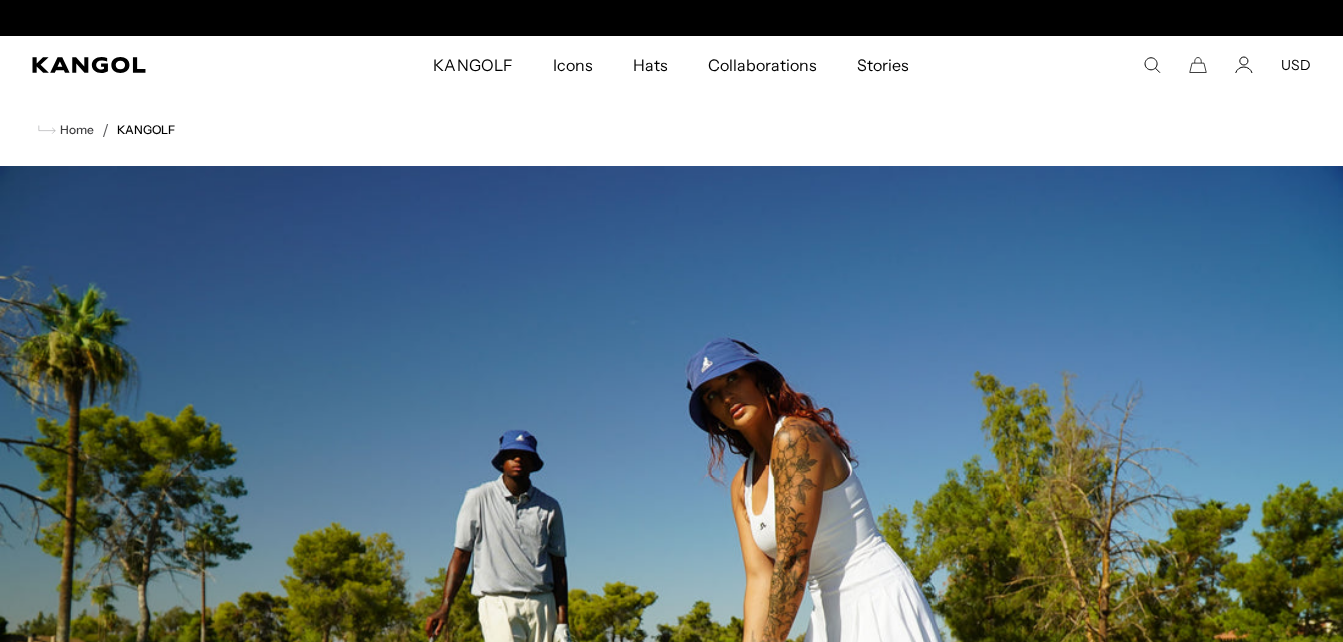 scroll, scrollTop: 0, scrollLeft: 0, axis: both 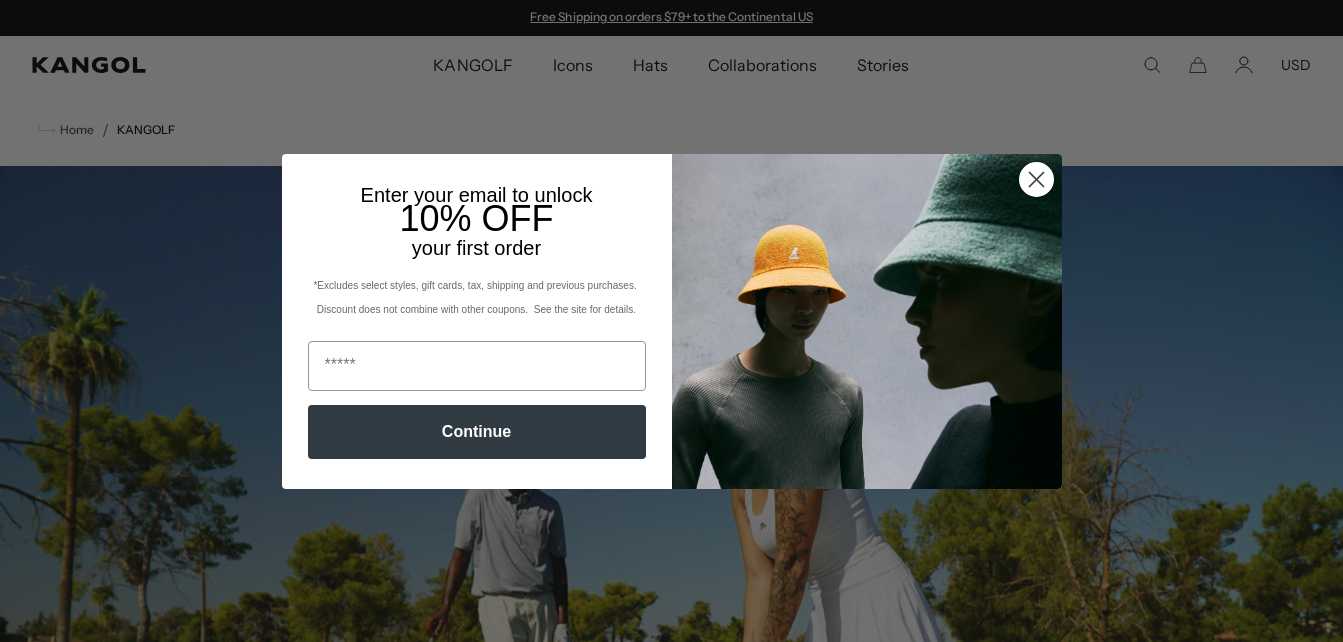 click 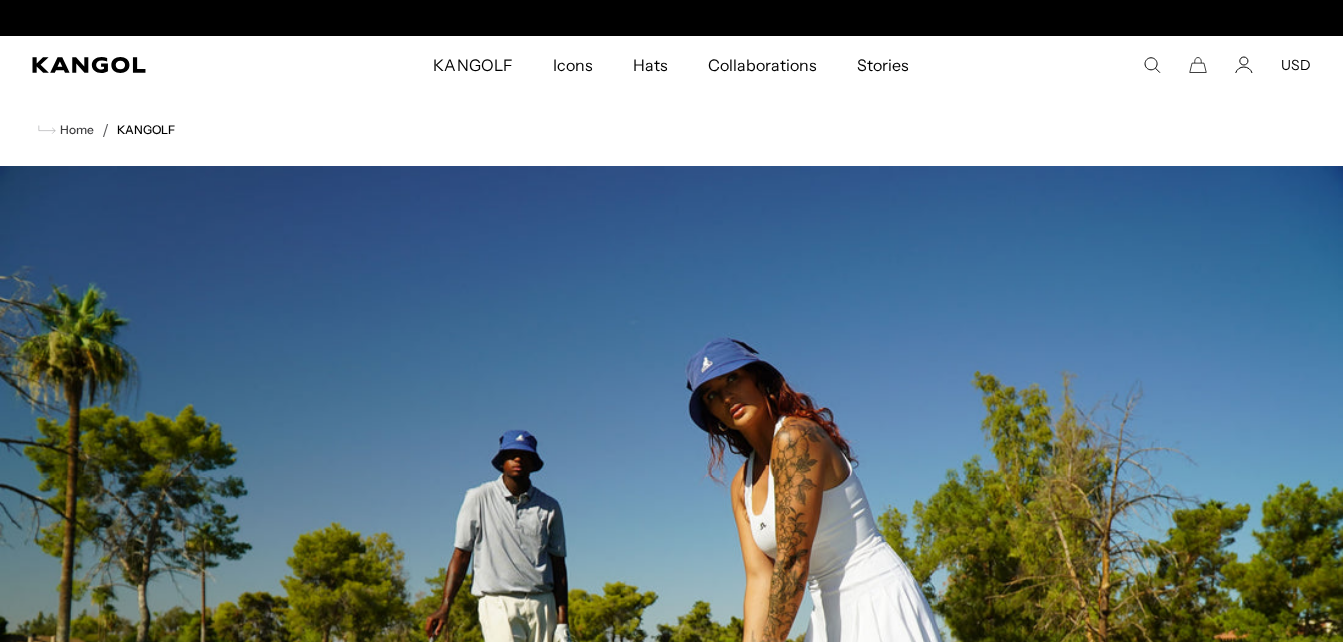 scroll, scrollTop: 0, scrollLeft: 412, axis: horizontal 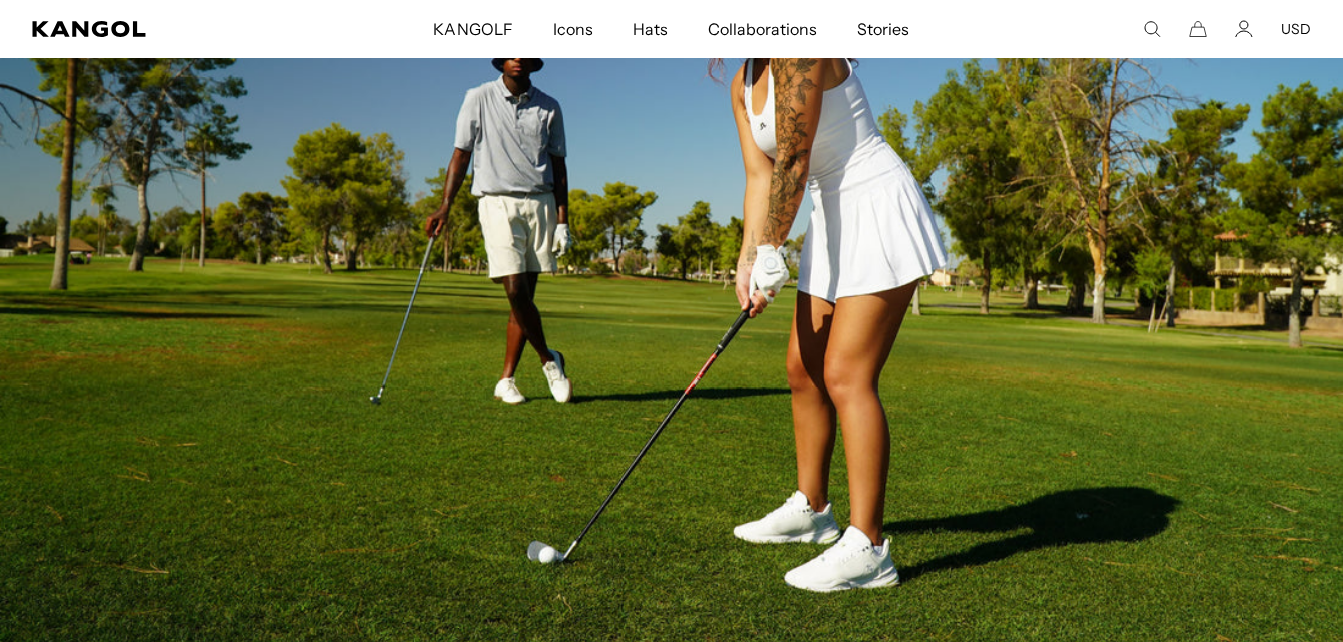 click at bounding box center [671, 213] 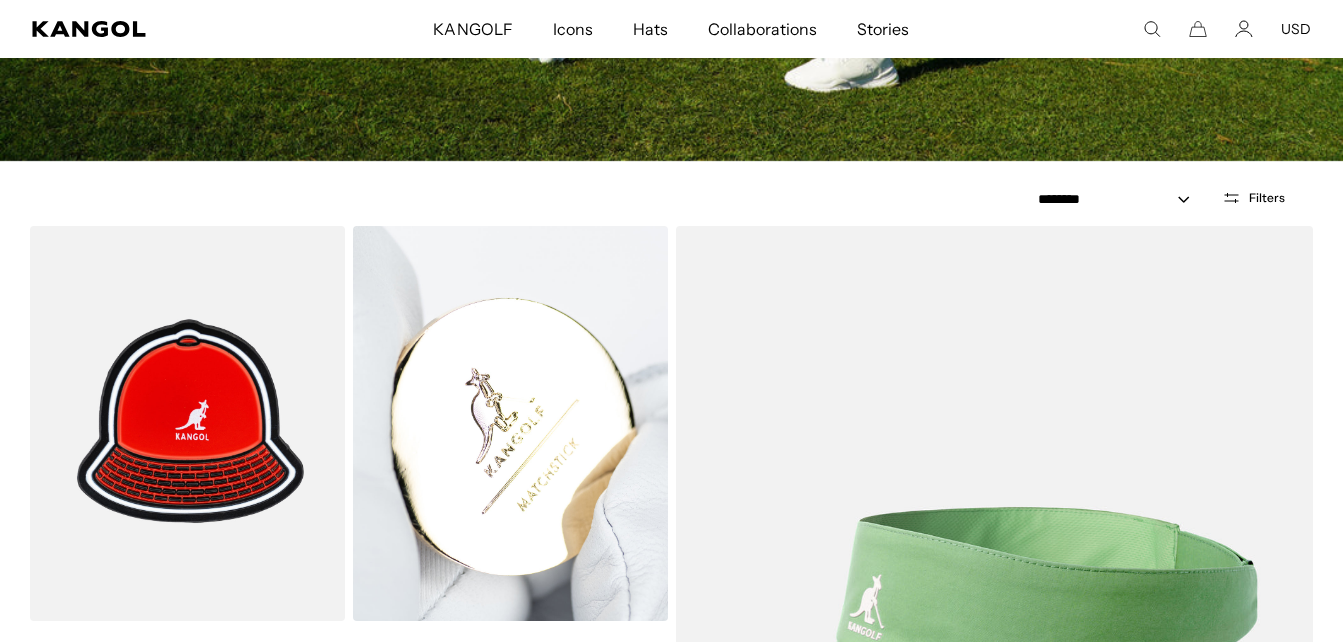 scroll, scrollTop: 1200, scrollLeft: 0, axis: vertical 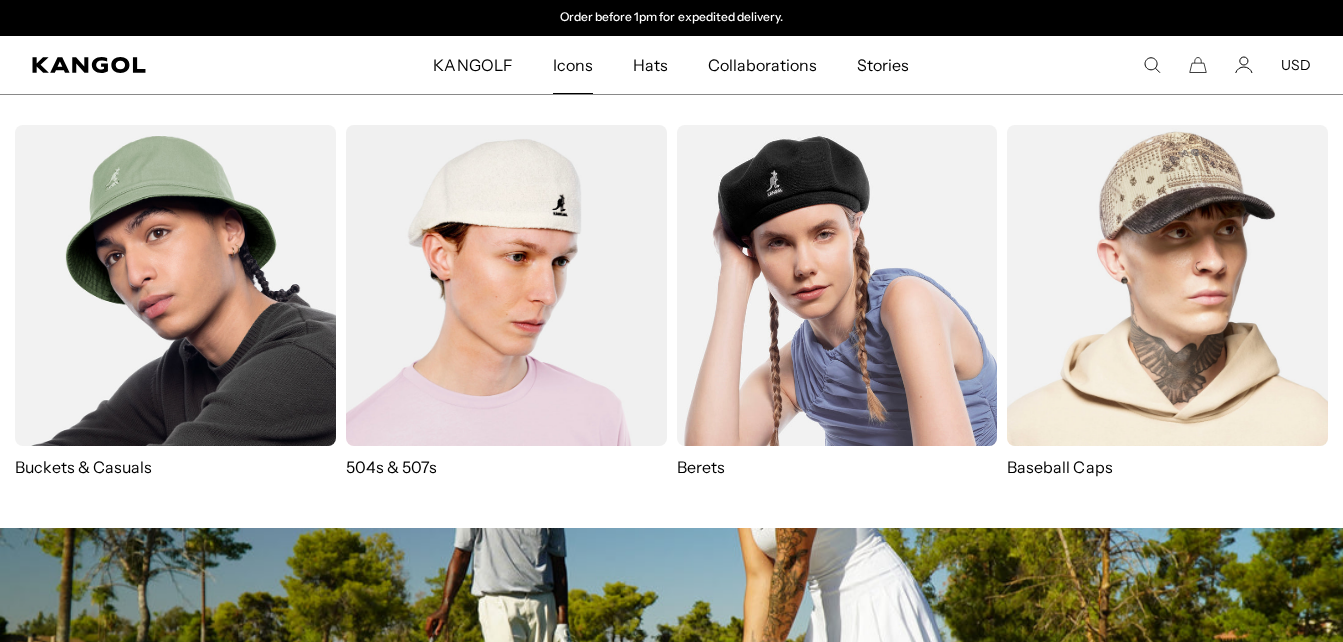 click on "Icons" at bounding box center [573, 65] 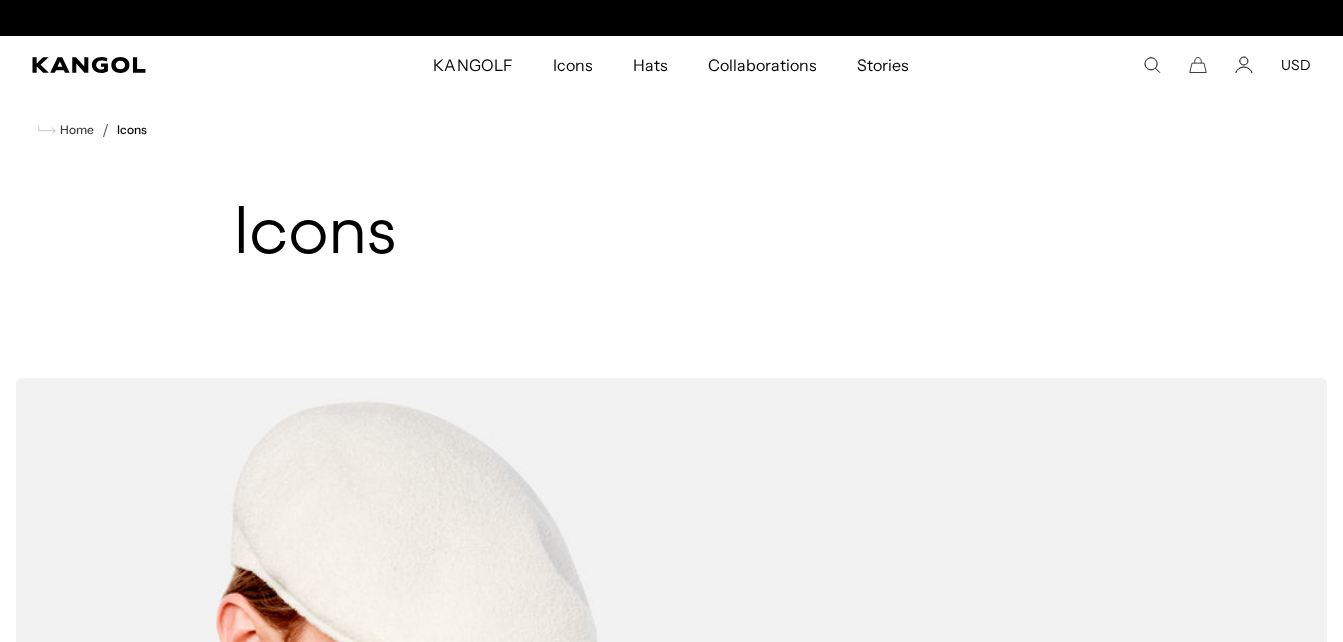 scroll, scrollTop: 0, scrollLeft: 0, axis: both 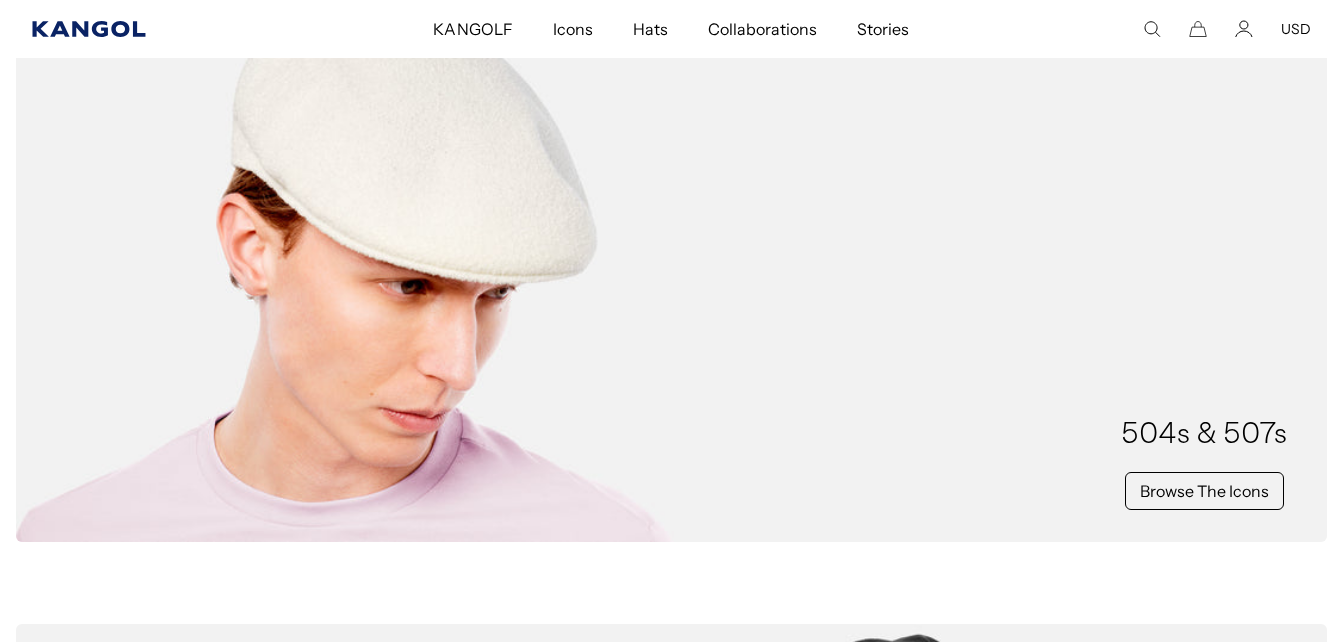 click 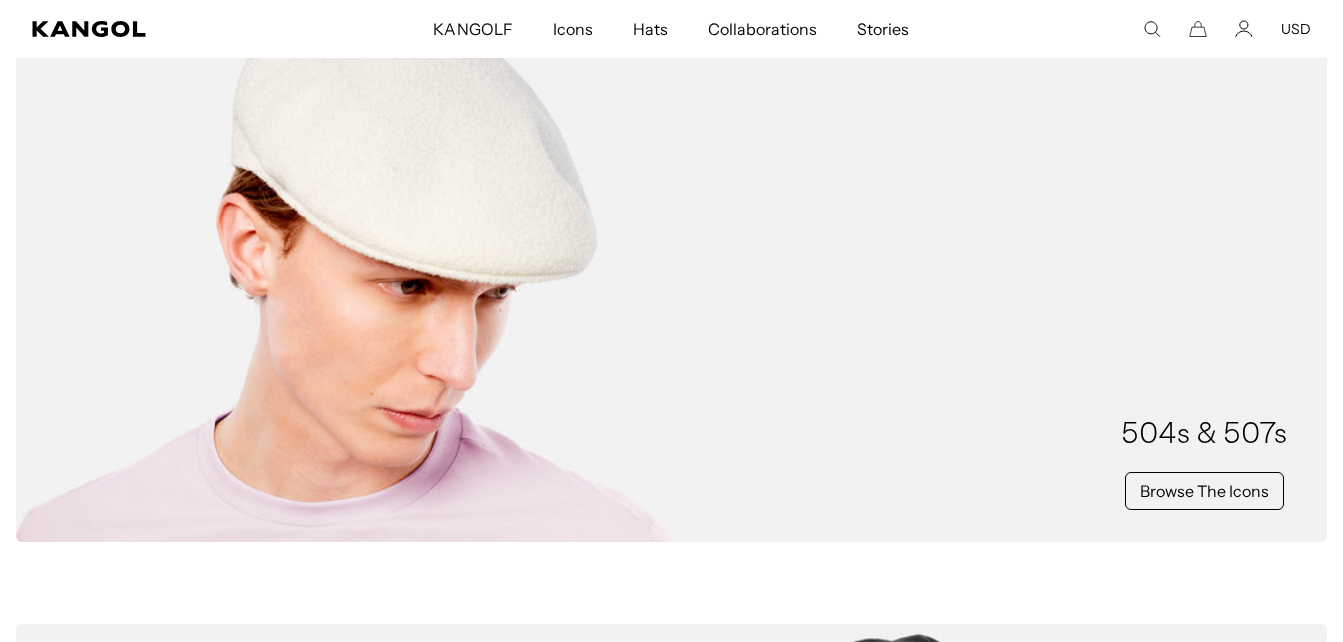 scroll, scrollTop: 0, scrollLeft: 412, axis: horizontal 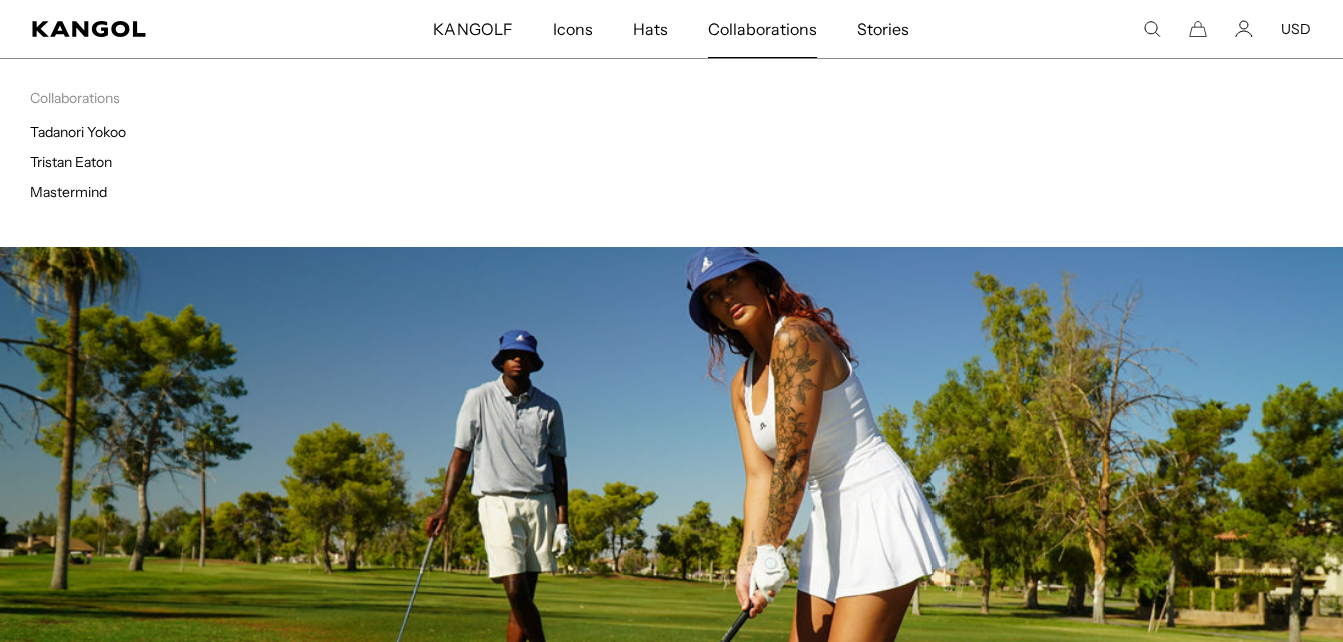 click on "Collaborations" at bounding box center (762, 29) 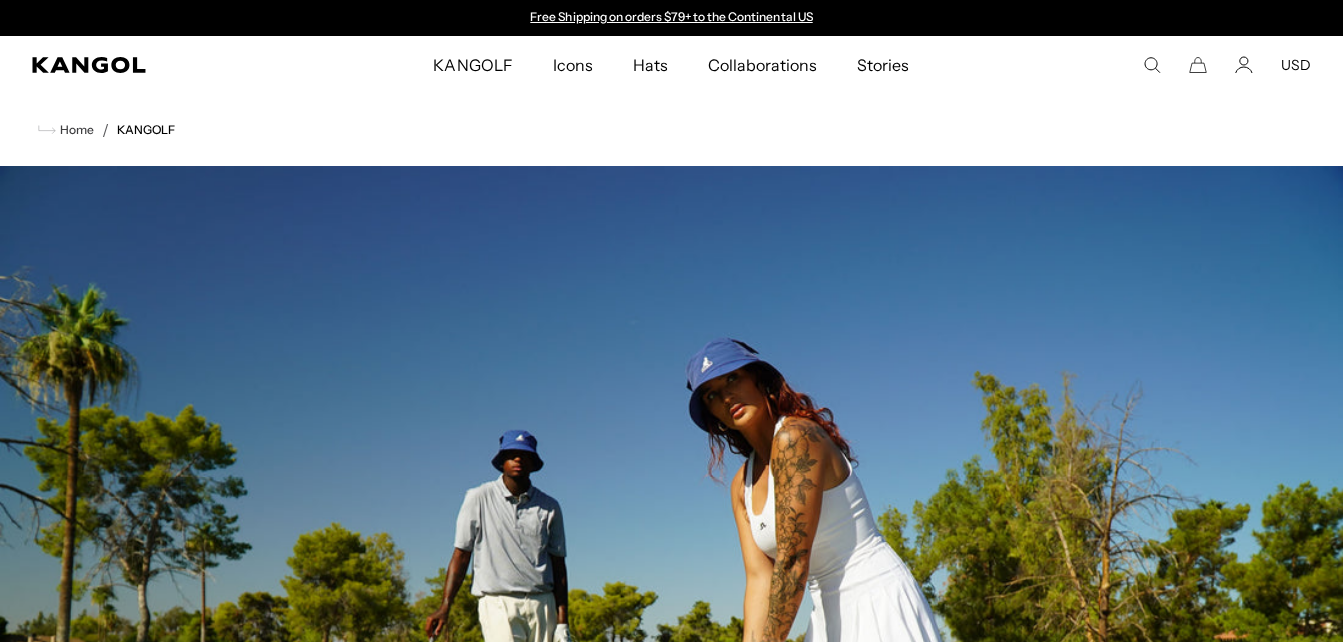 scroll, scrollTop: 0, scrollLeft: 0, axis: both 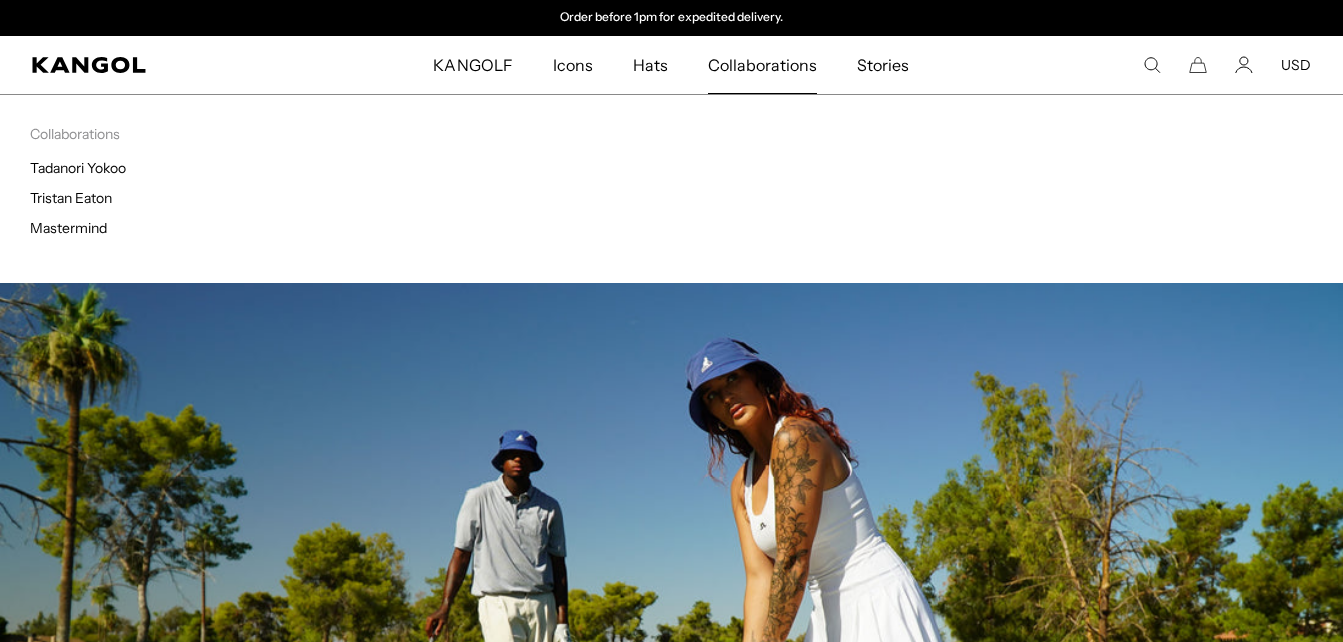 click on "Collaborations" at bounding box center [762, 65] 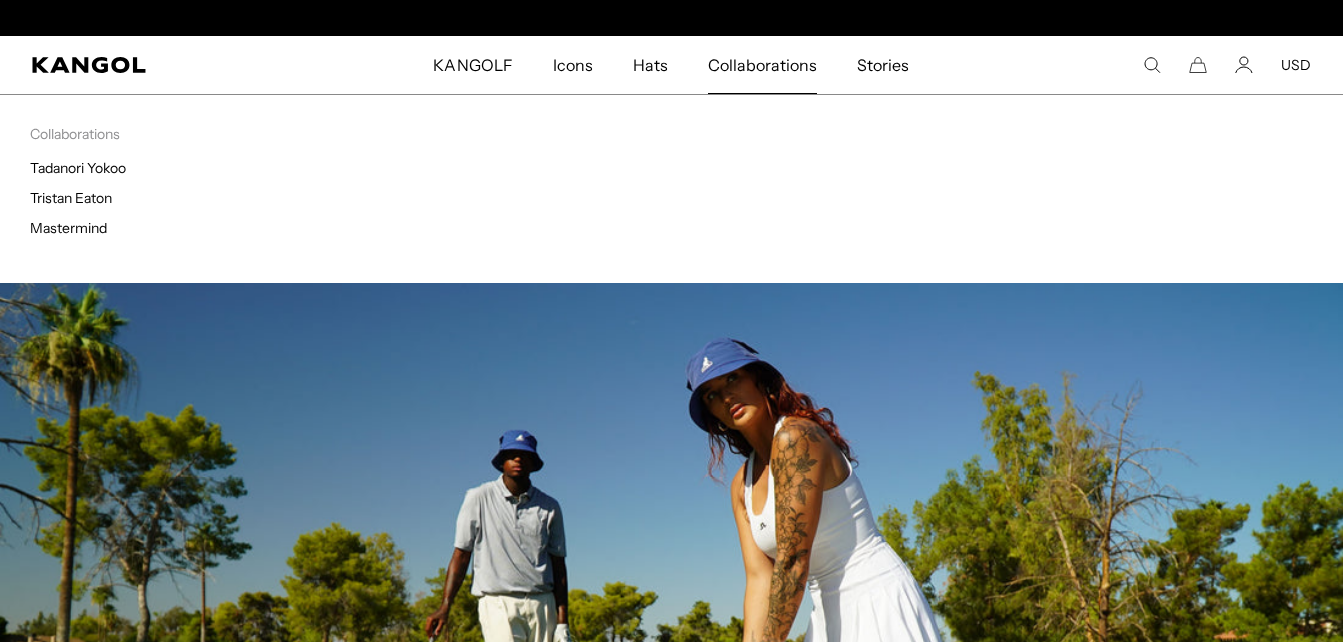 scroll, scrollTop: 0, scrollLeft: 0, axis: both 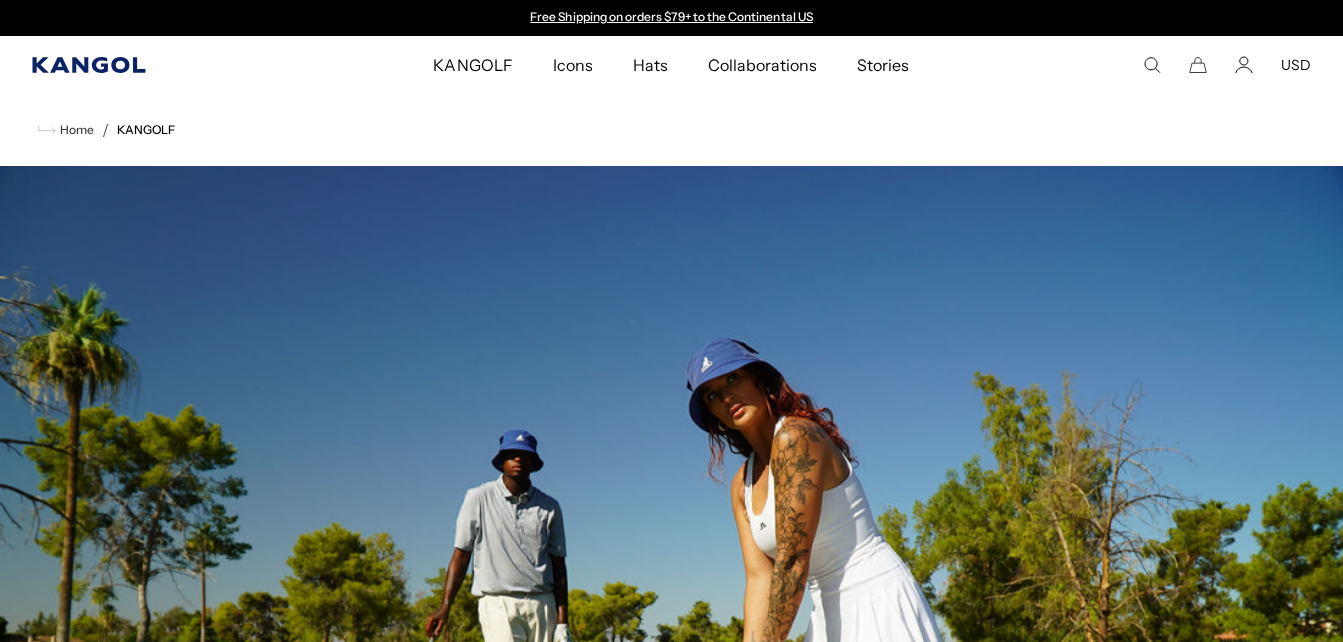 click 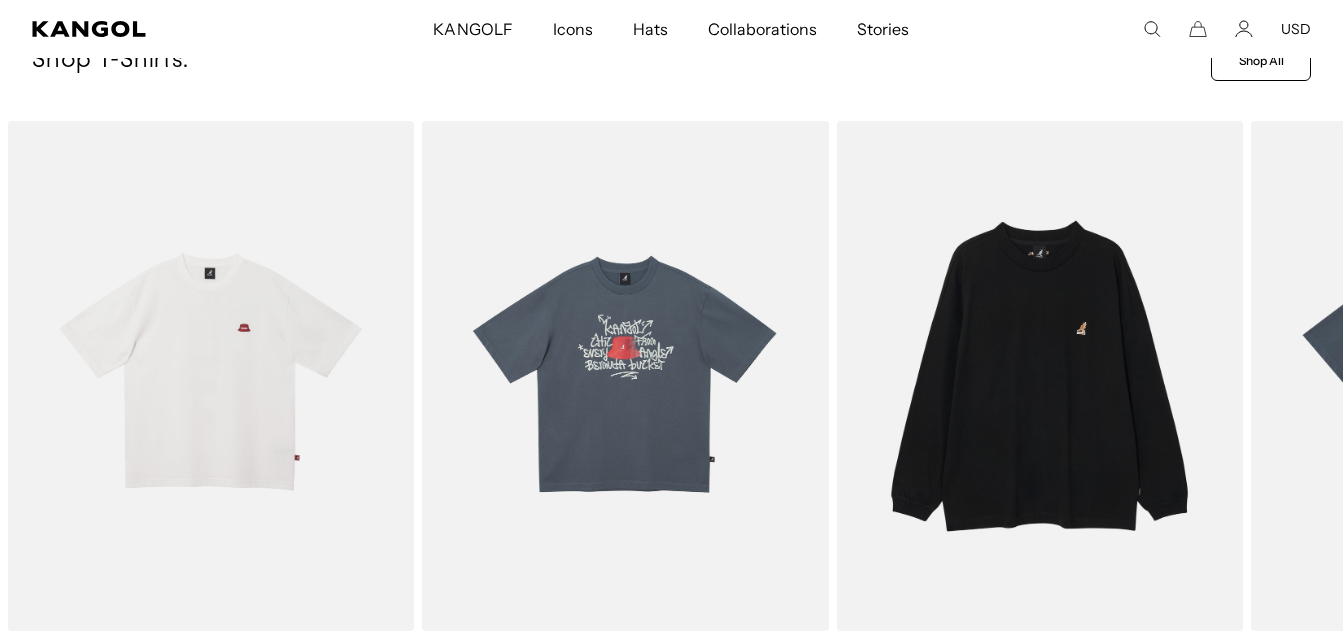 scroll, scrollTop: 2100, scrollLeft: 0, axis: vertical 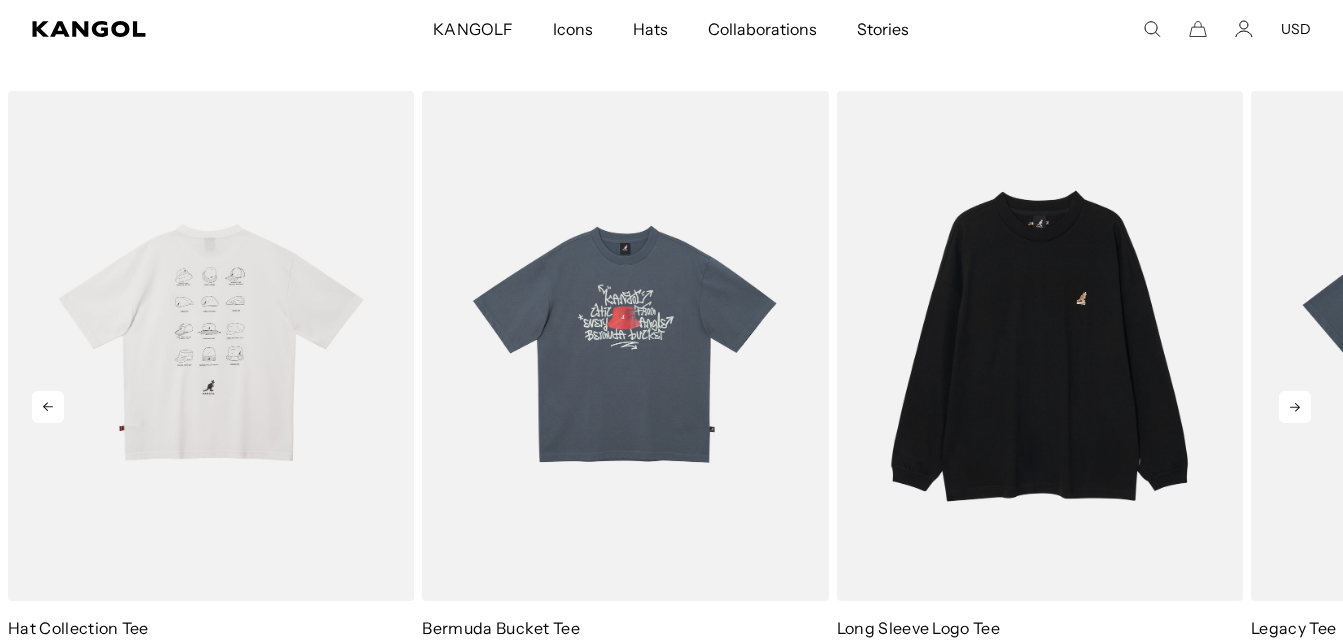 click at bounding box center (211, 346) 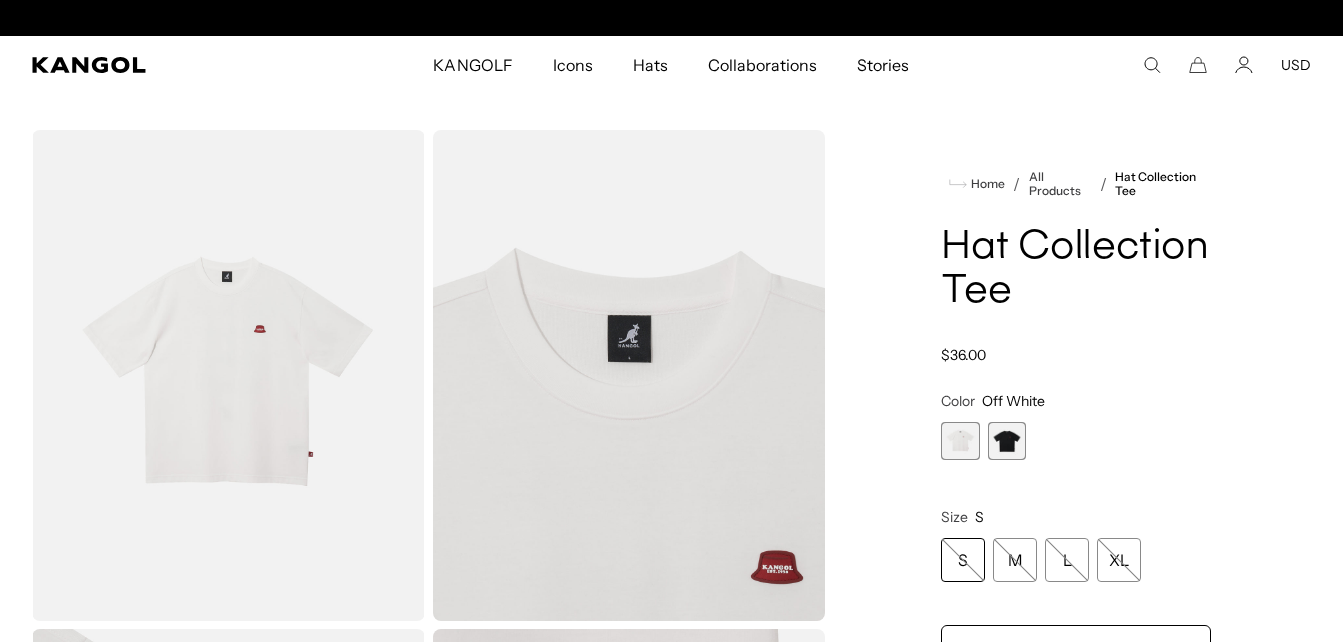 scroll, scrollTop: 100, scrollLeft: 0, axis: vertical 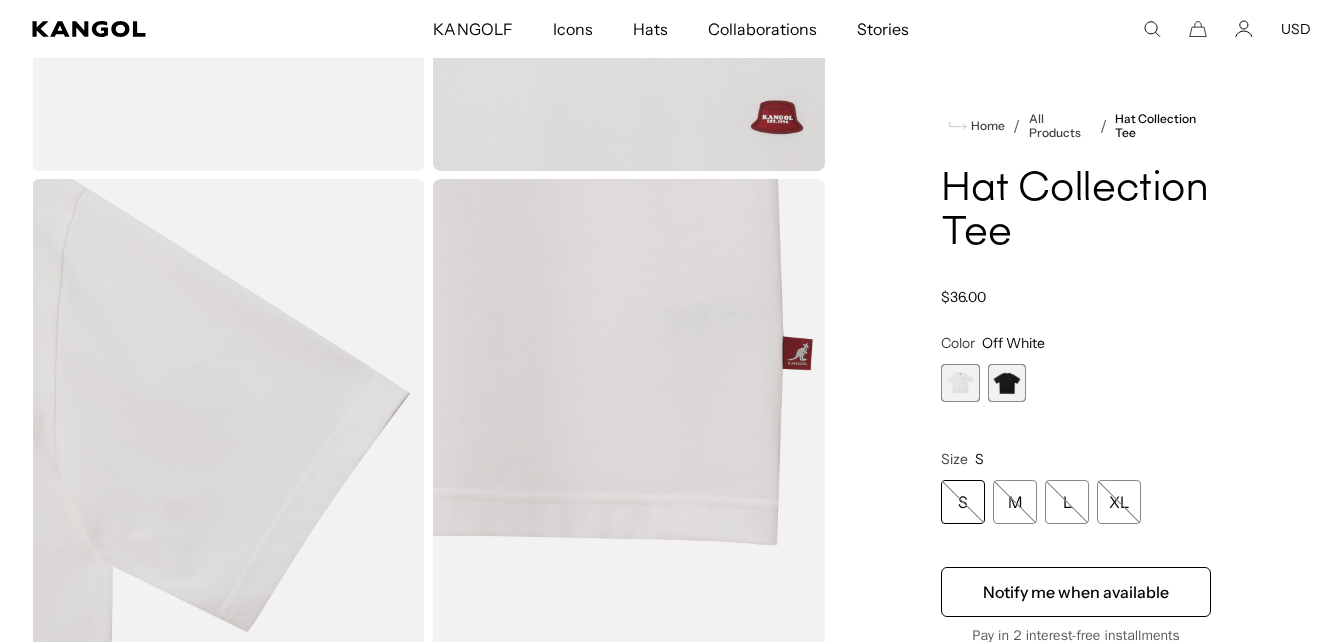 click at bounding box center [1007, 383] 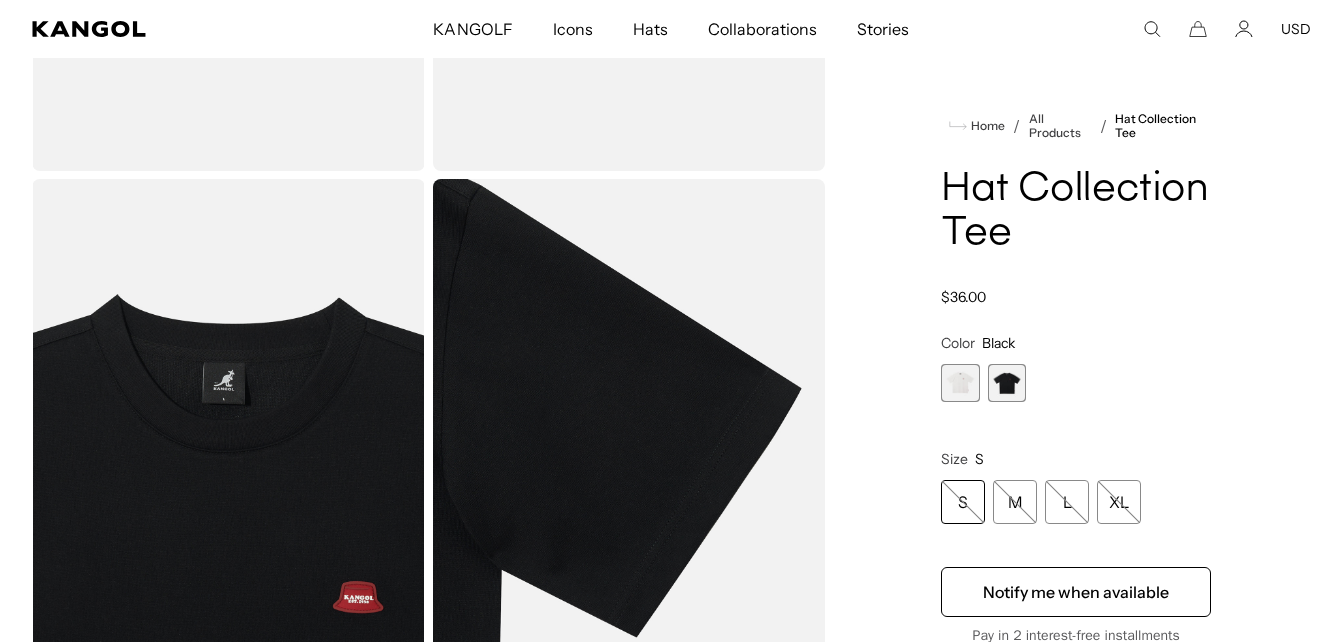 scroll, scrollTop: 0, scrollLeft: 0, axis: both 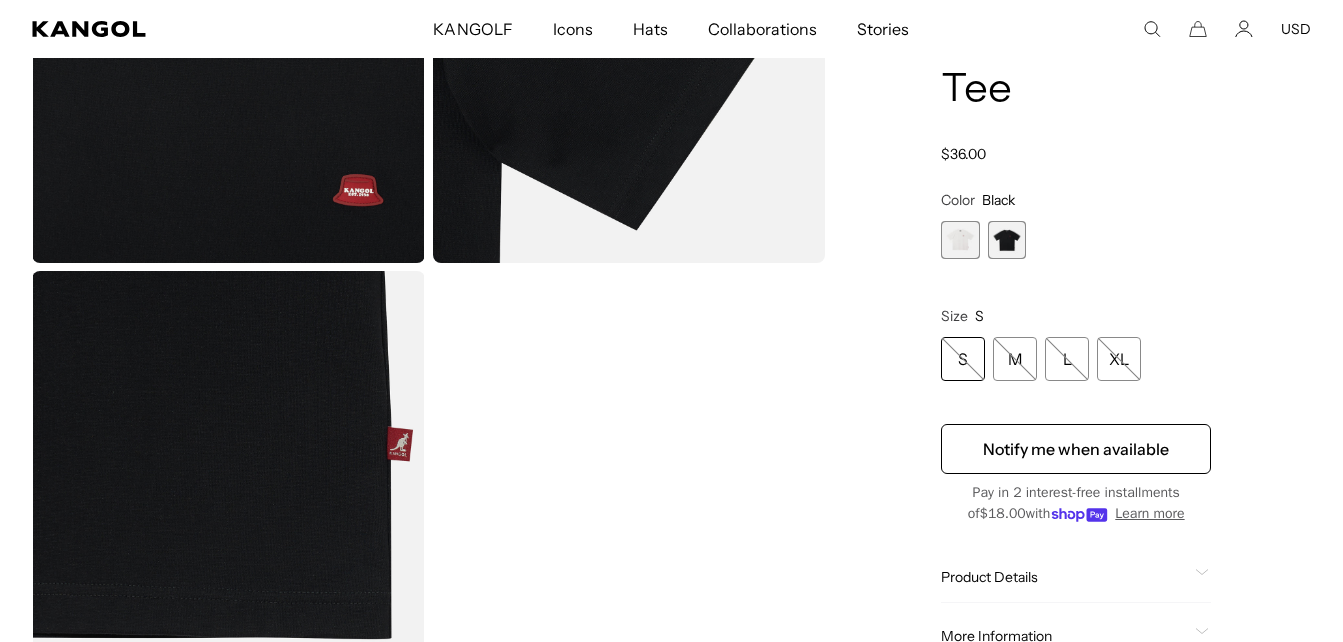 click on "Product Details" 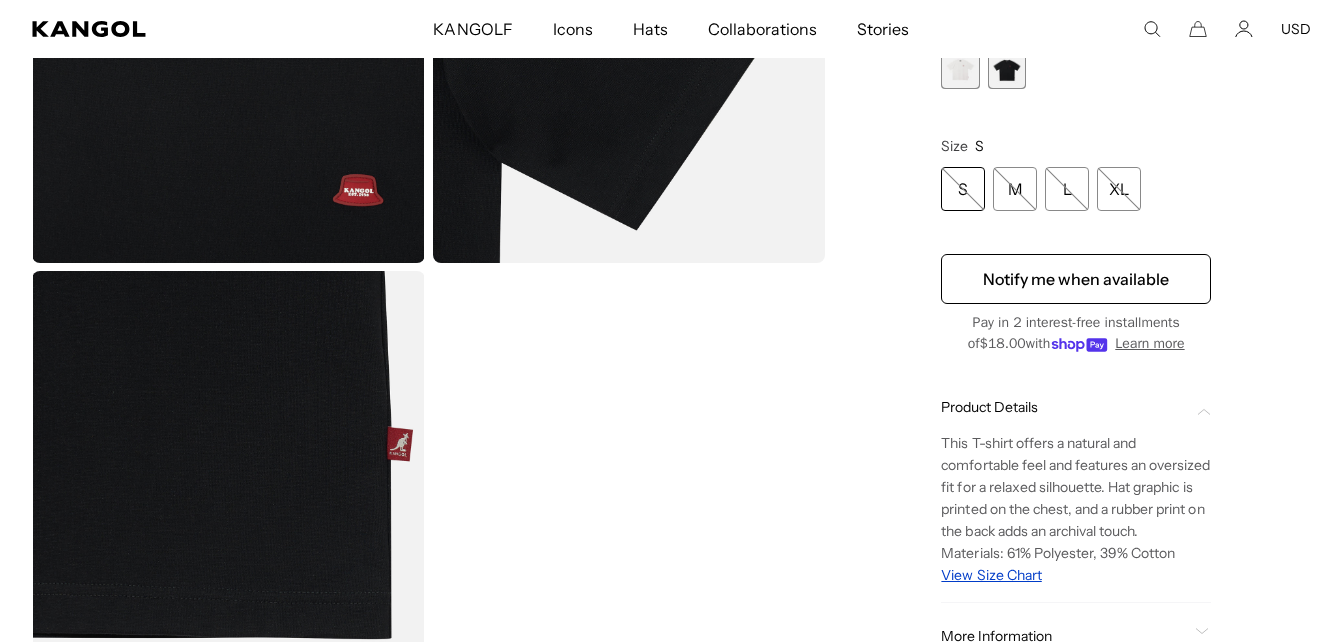 scroll, scrollTop: 0, scrollLeft: 412, axis: horizontal 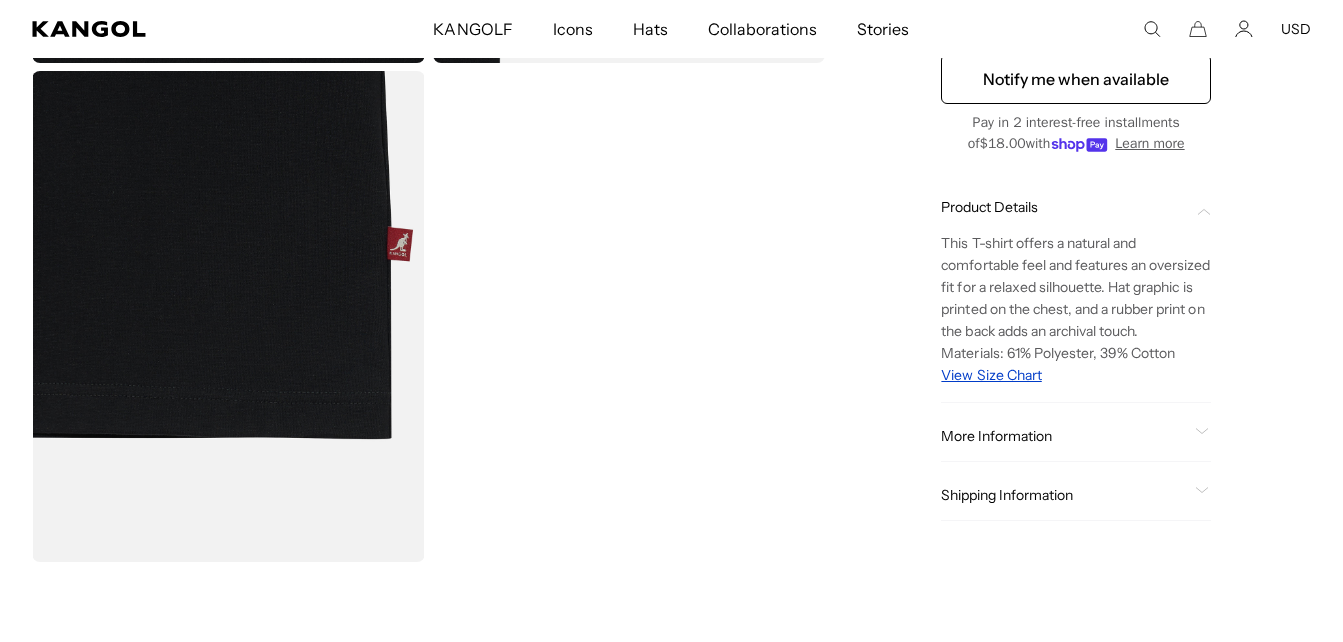 click on "This T-shirt offers a natural and comfortable feel and features an oversized fit for a relaxed silhouette. Hat graphic is printed on the chest, and a rubber print on the back adds an archival touch." 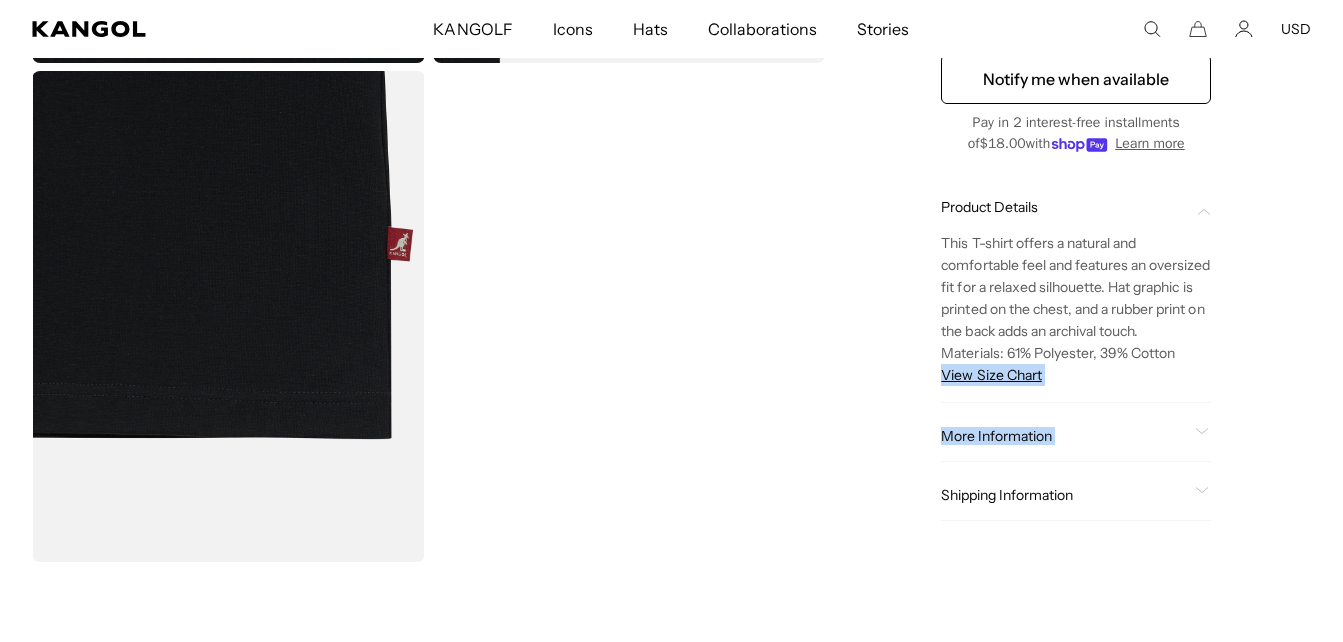scroll, scrollTop: 0, scrollLeft: 412, axis: horizontal 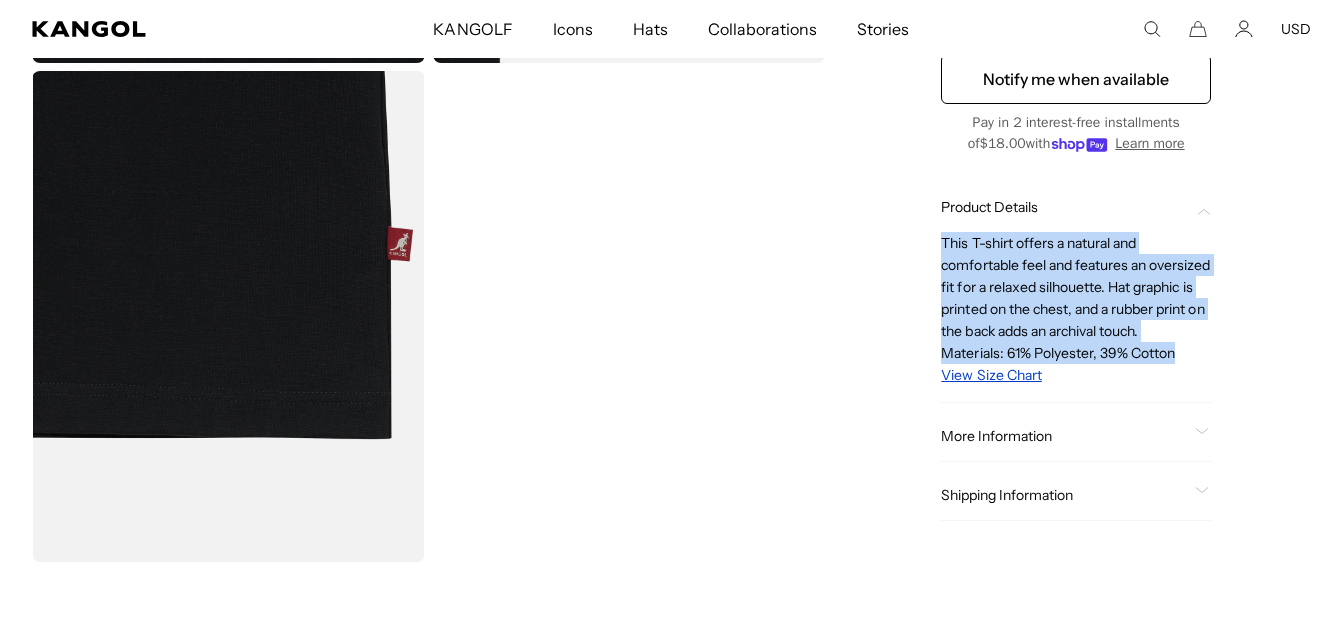 drag, startPoint x: 1179, startPoint y: 356, endPoint x: 942, endPoint y: 218, distance: 274.24988 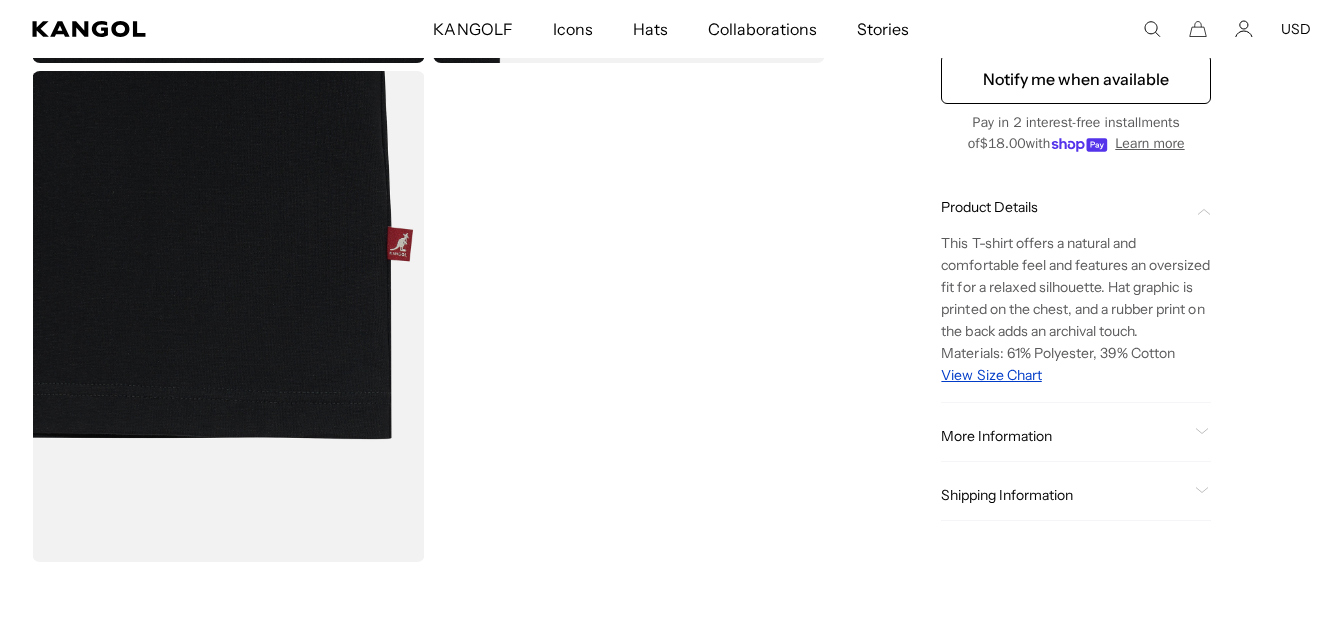 click on "Home
/
All Products
/
Hat Collection Tee
Hat Collection Tee
Regular price
$36.00
Regular price
Sale price
$36.00
Color
Black
Previous
Next
Off White
Variant sold out or unavailable
Black
Variant sold out or unavailable" at bounding box center [1076, -183] 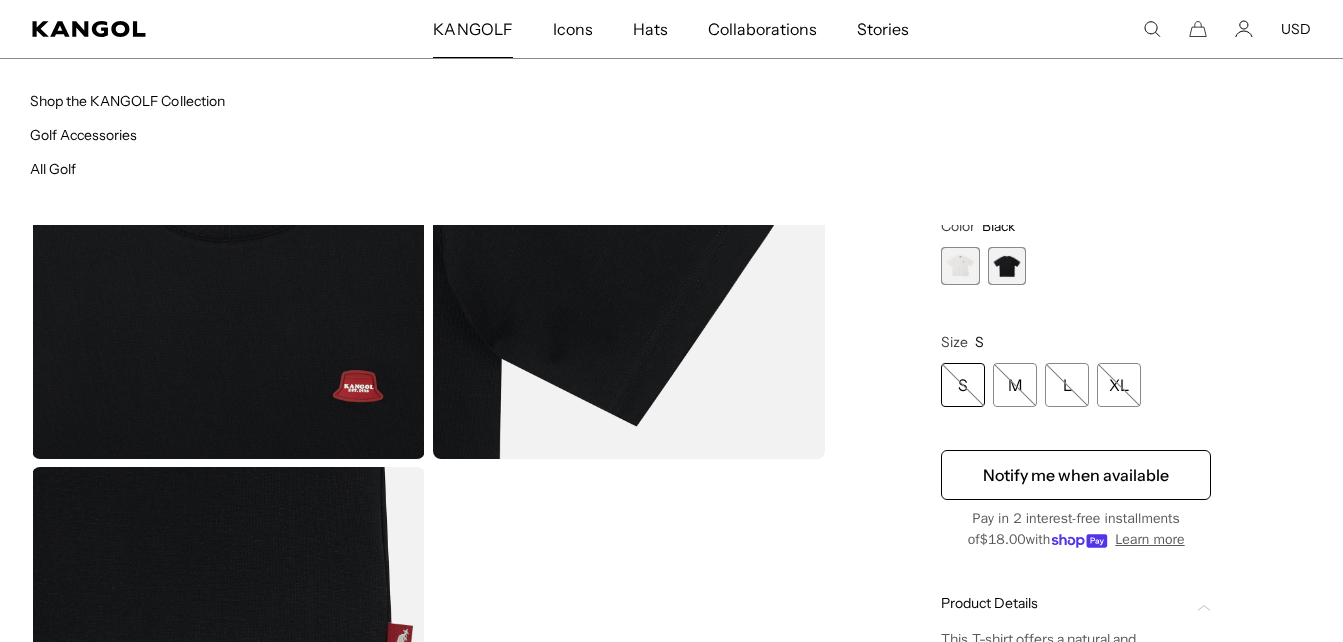 scroll, scrollTop: 657, scrollLeft: 0, axis: vertical 